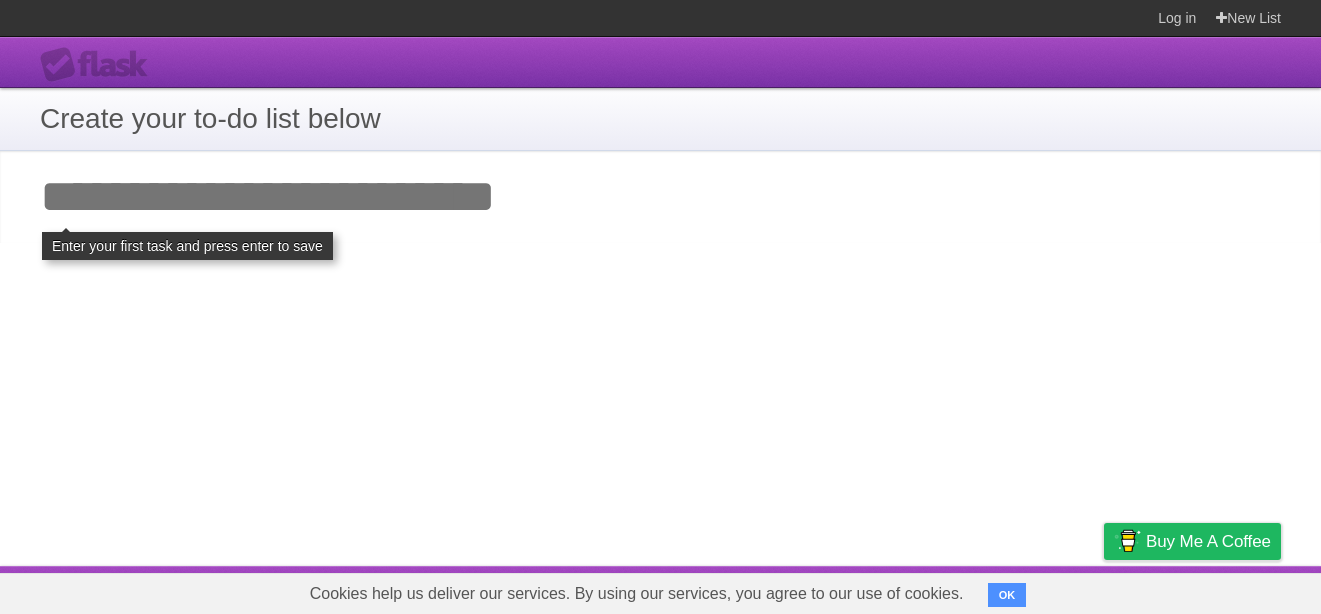 scroll, scrollTop: 0, scrollLeft: 0, axis: both 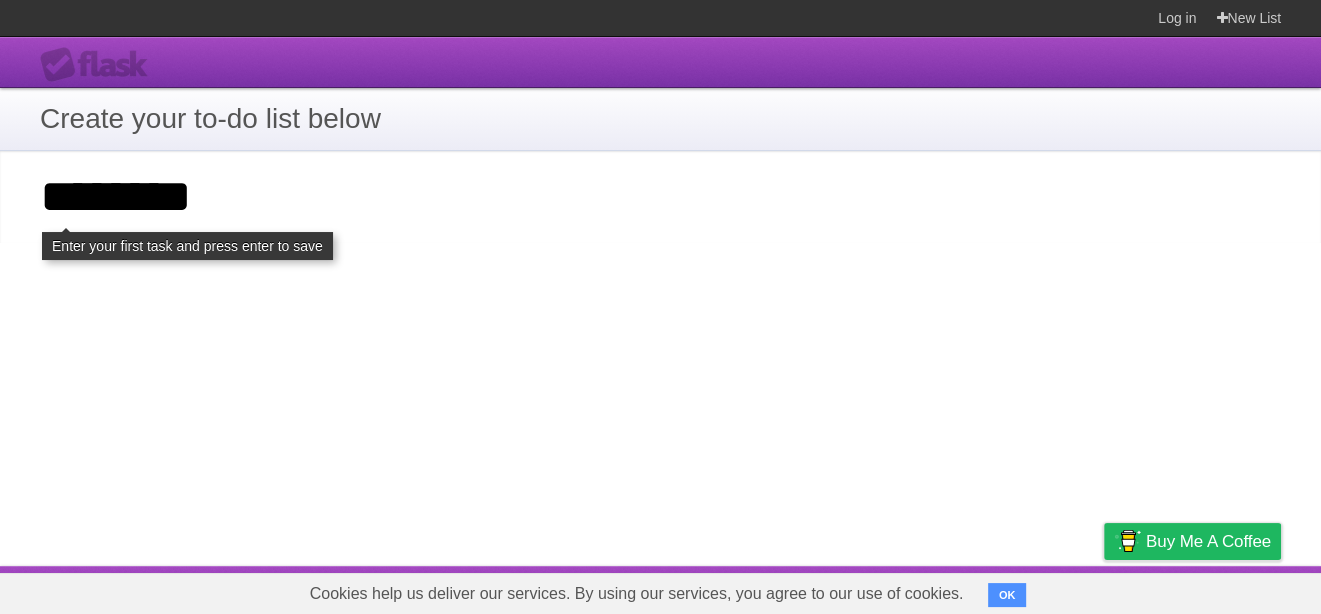 click on "**********" at bounding box center (0, 0) 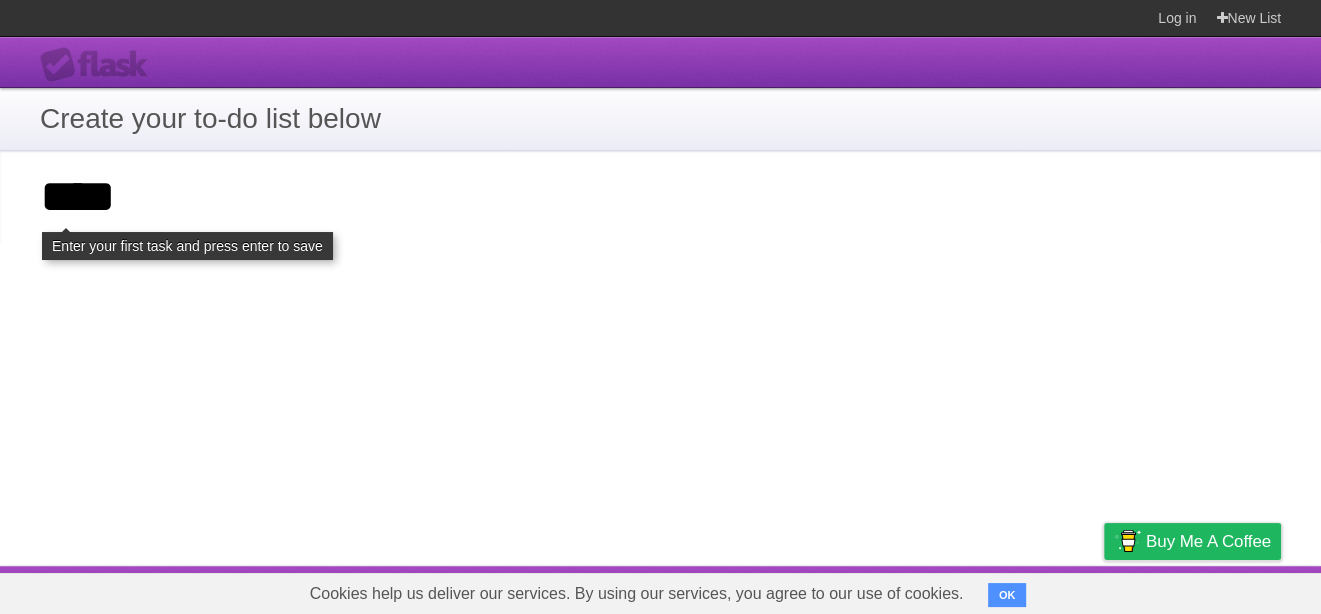 type on "****" 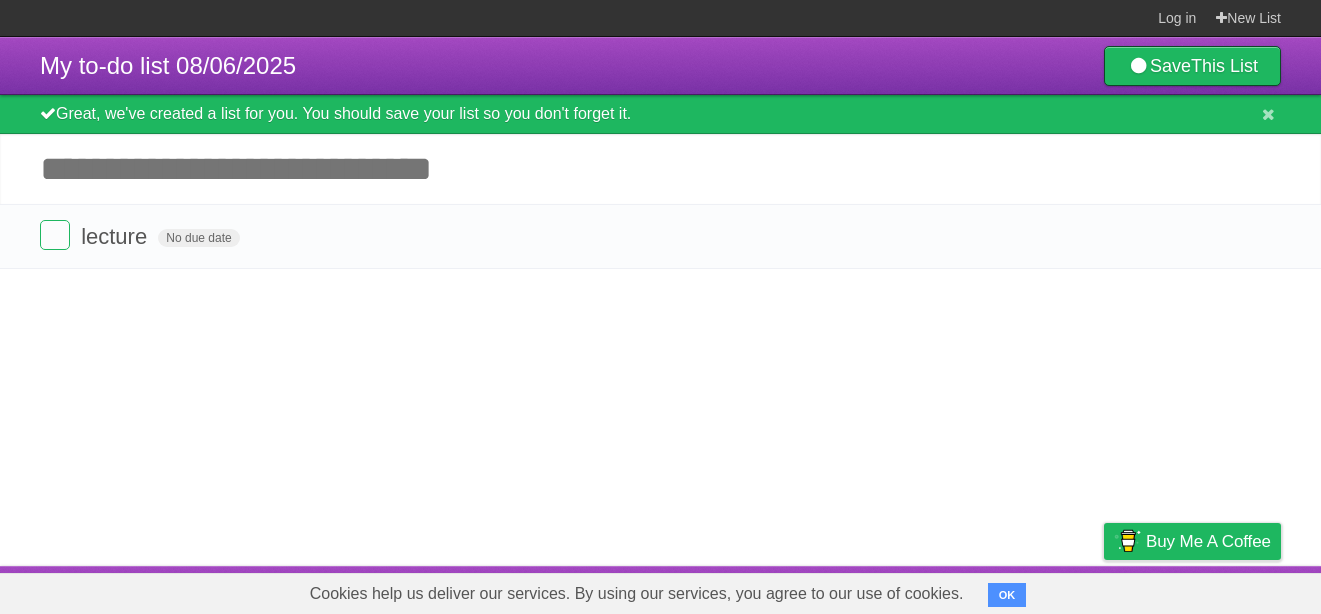 scroll, scrollTop: 0, scrollLeft: 0, axis: both 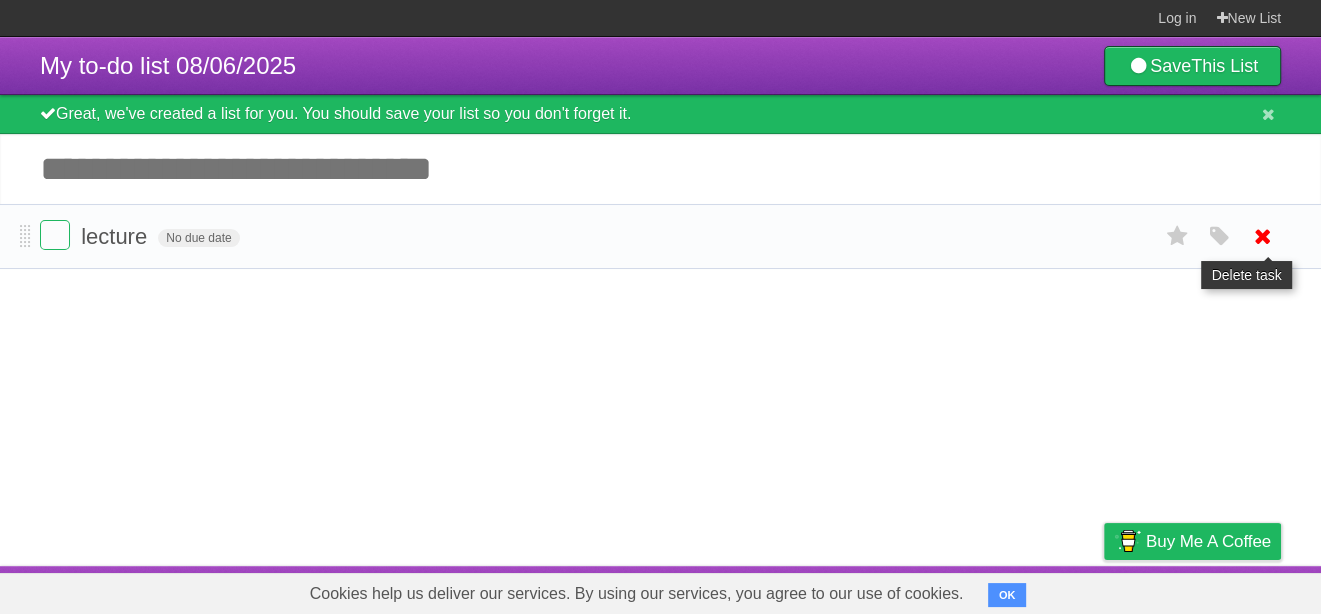 click at bounding box center [1263, 236] 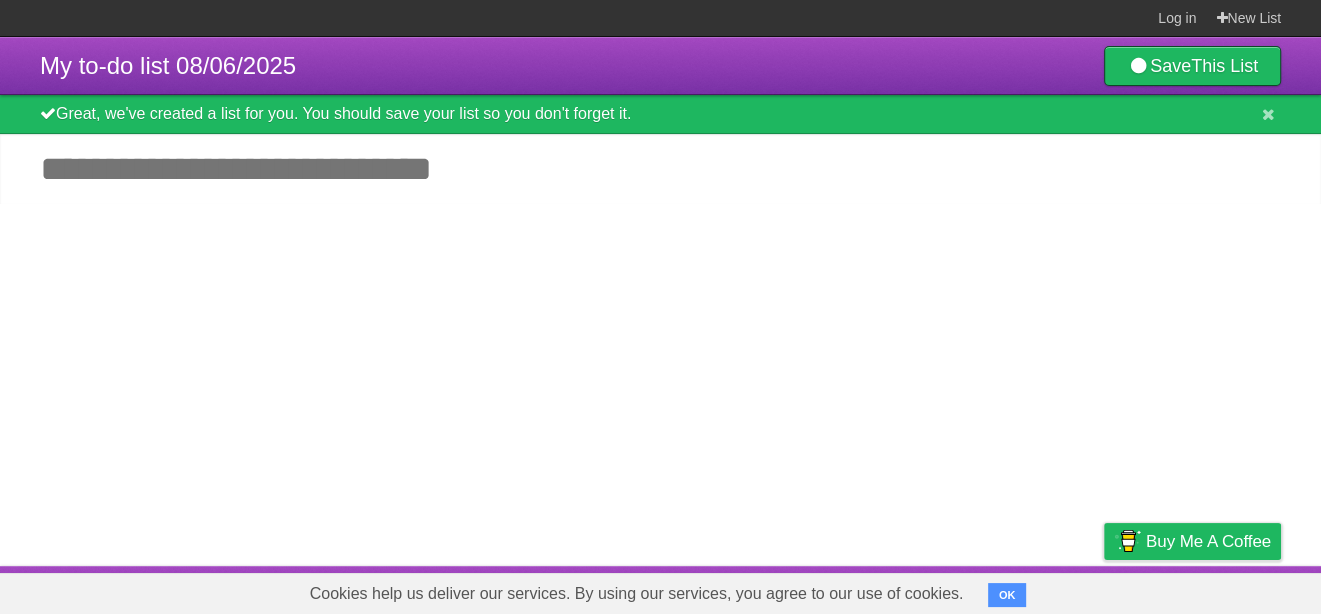 click on "Add another task" at bounding box center (660, 169) 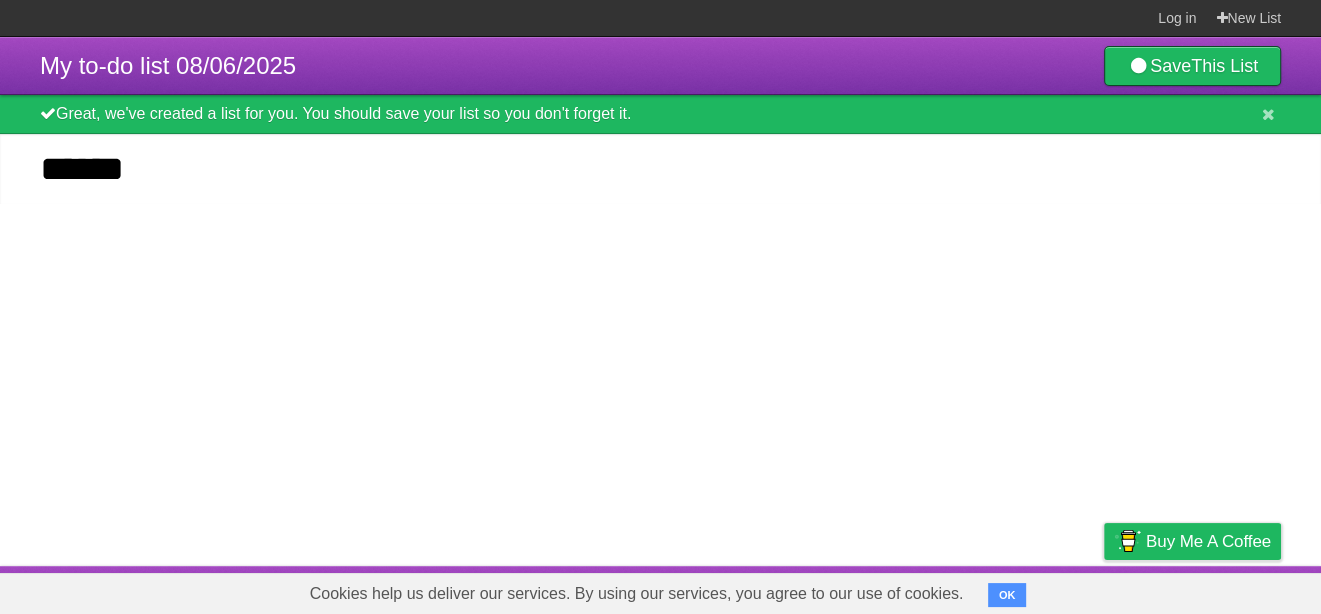 type on "******" 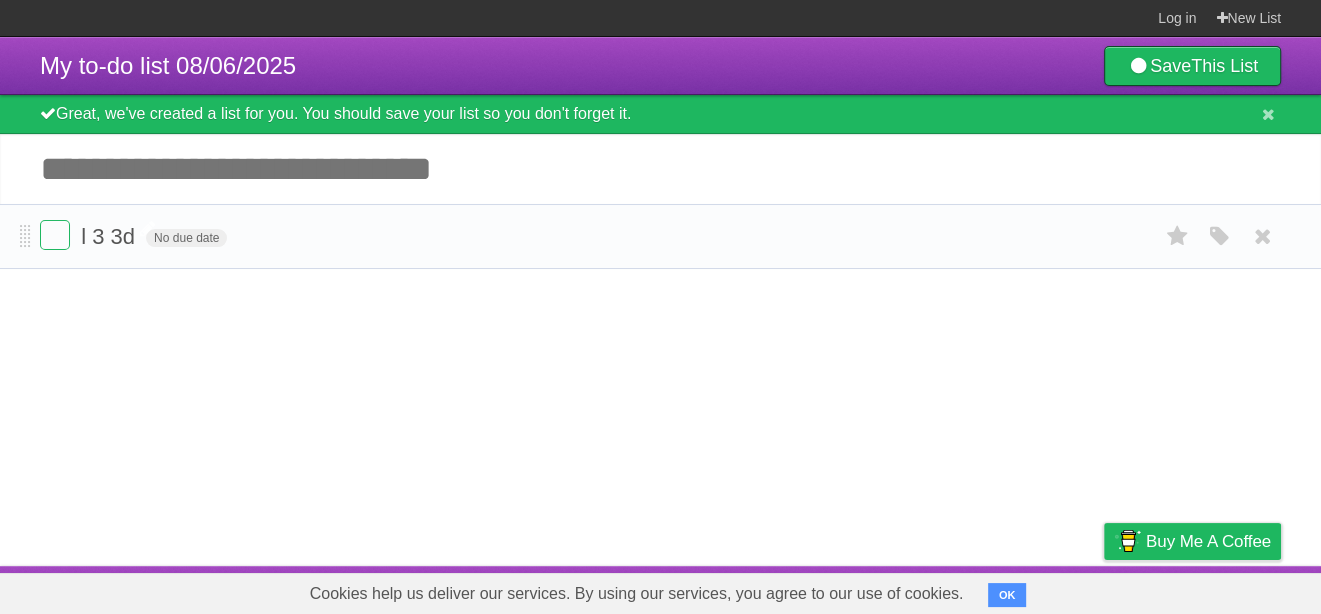 click on "l 3 3d" at bounding box center (110, 236) 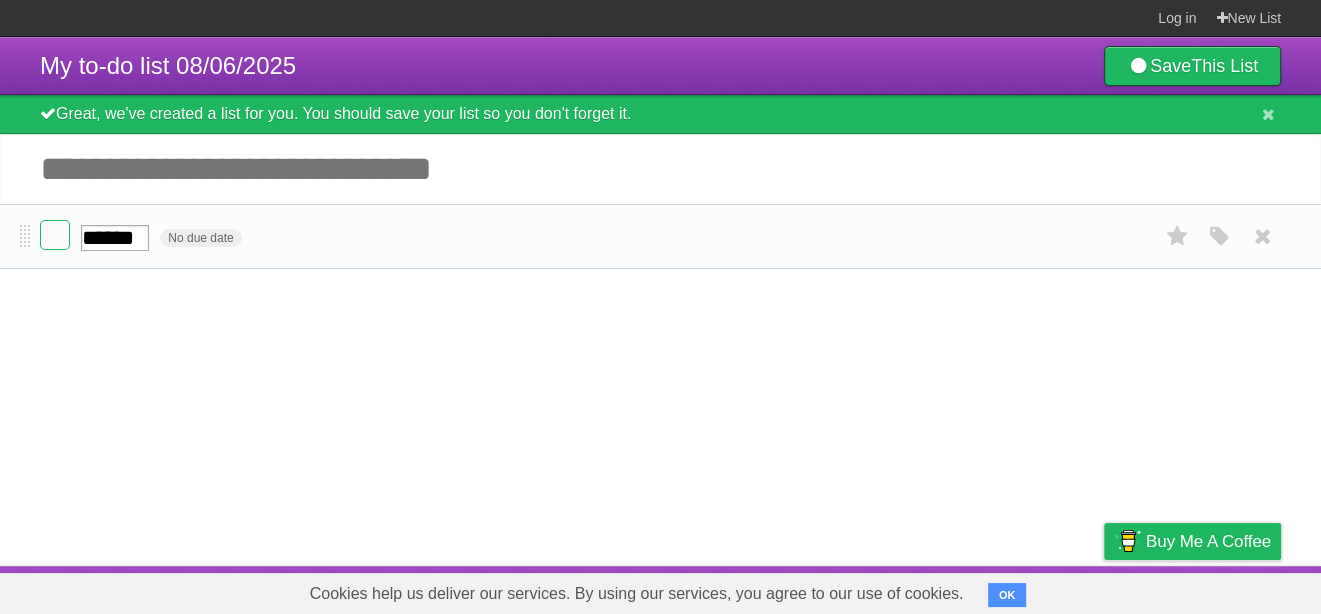 click on "******" at bounding box center [115, 238] 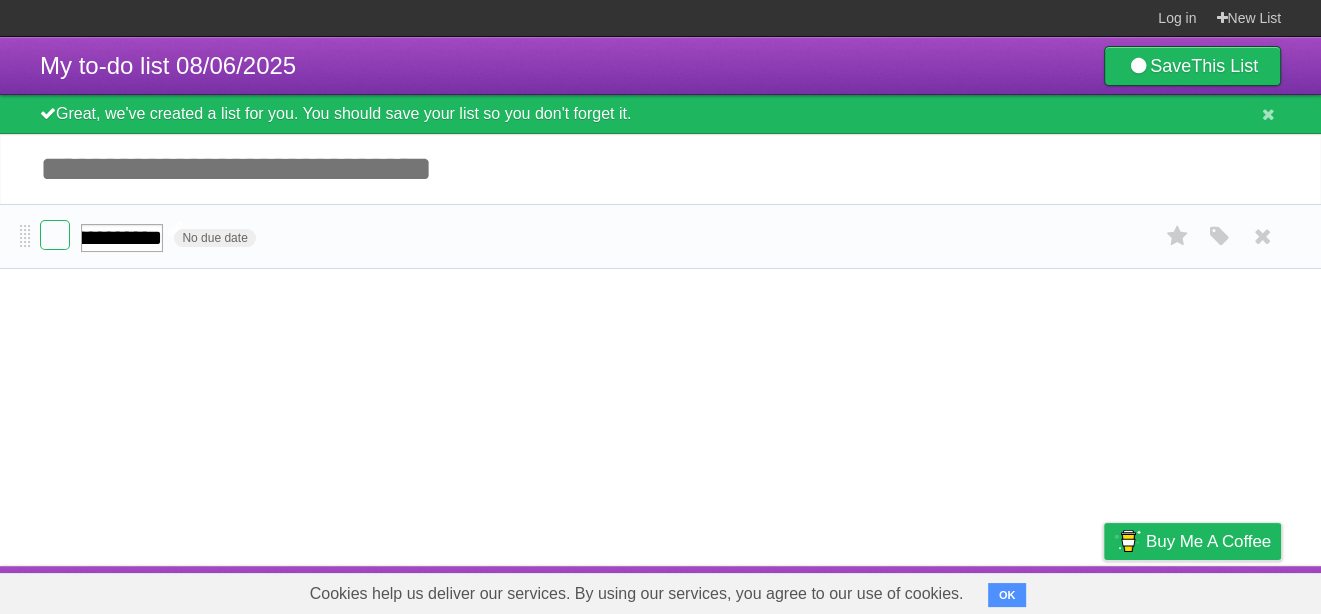 type on "**********" 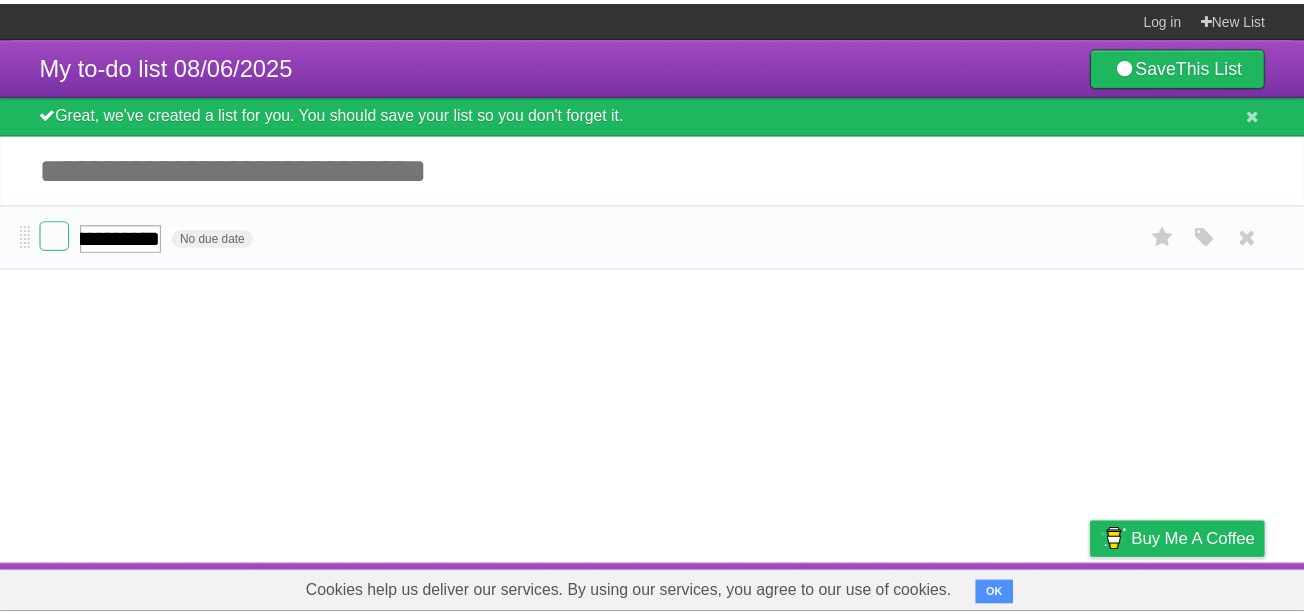scroll, scrollTop: 0, scrollLeft: 44, axis: horizontal 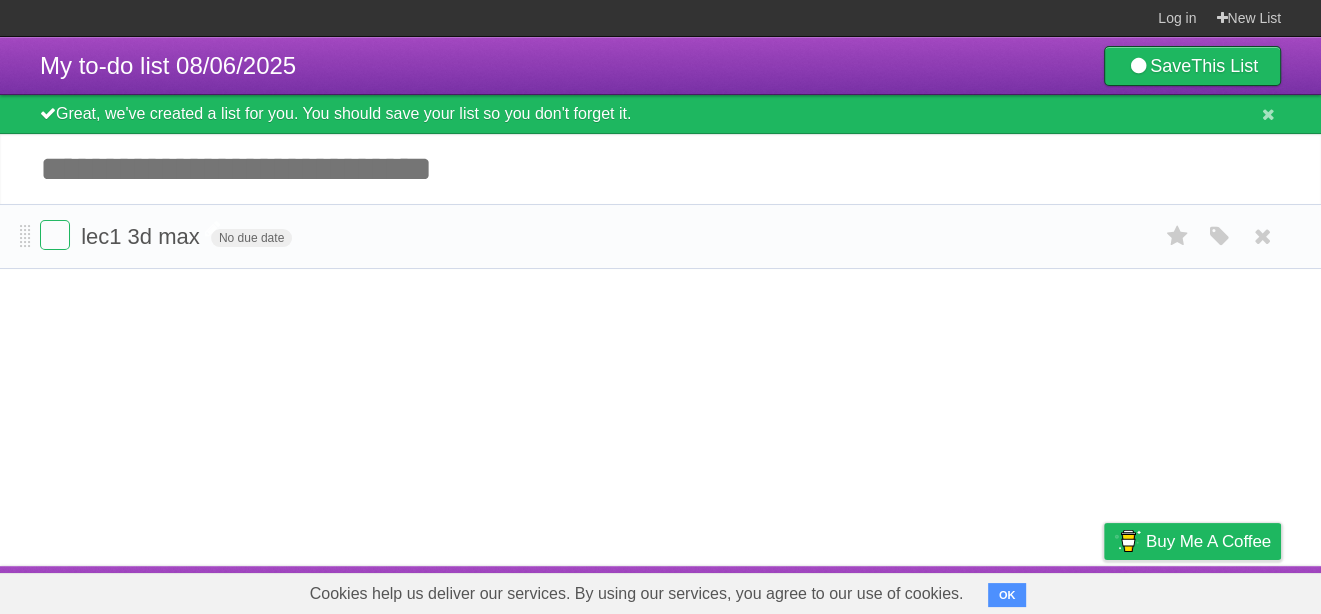 click on "Add another task" at bounding box center (660, 169) 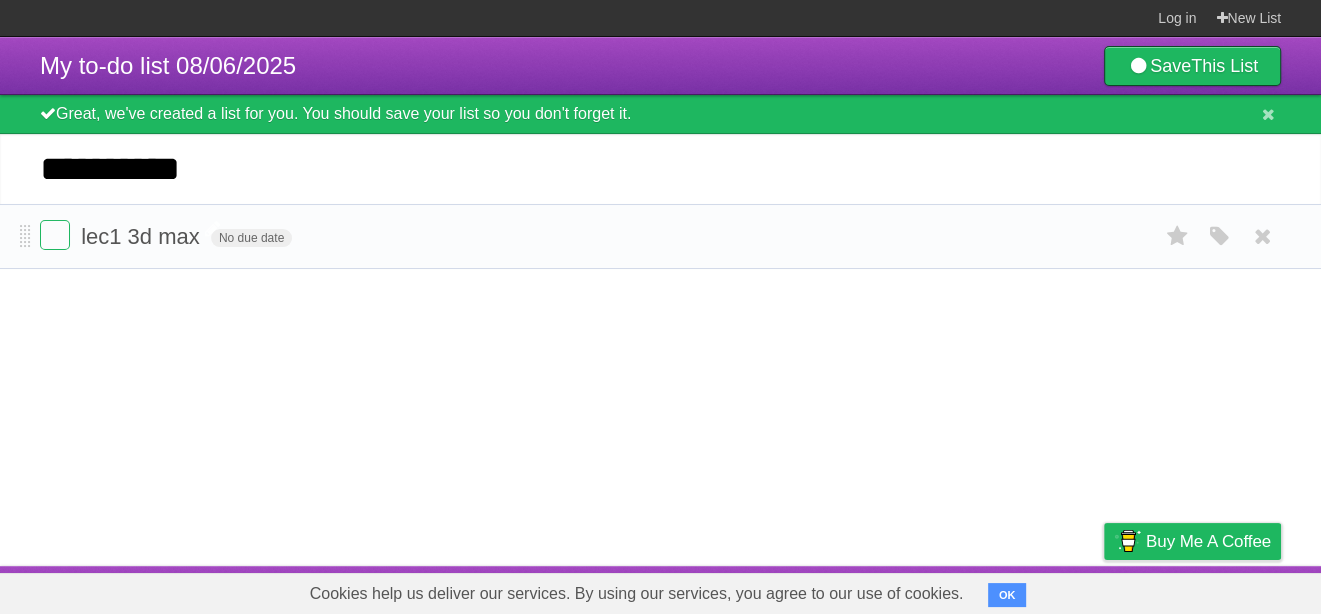 type on "**********" 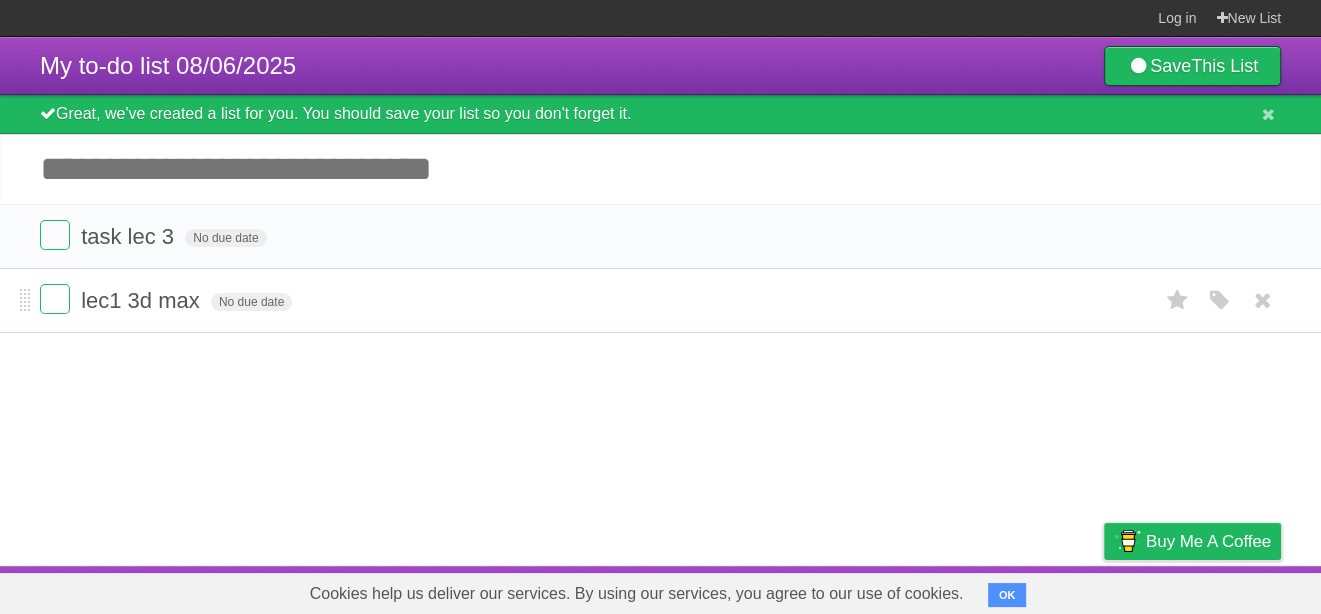 click on "lec1 3d max" at bounding box center (143, 300) 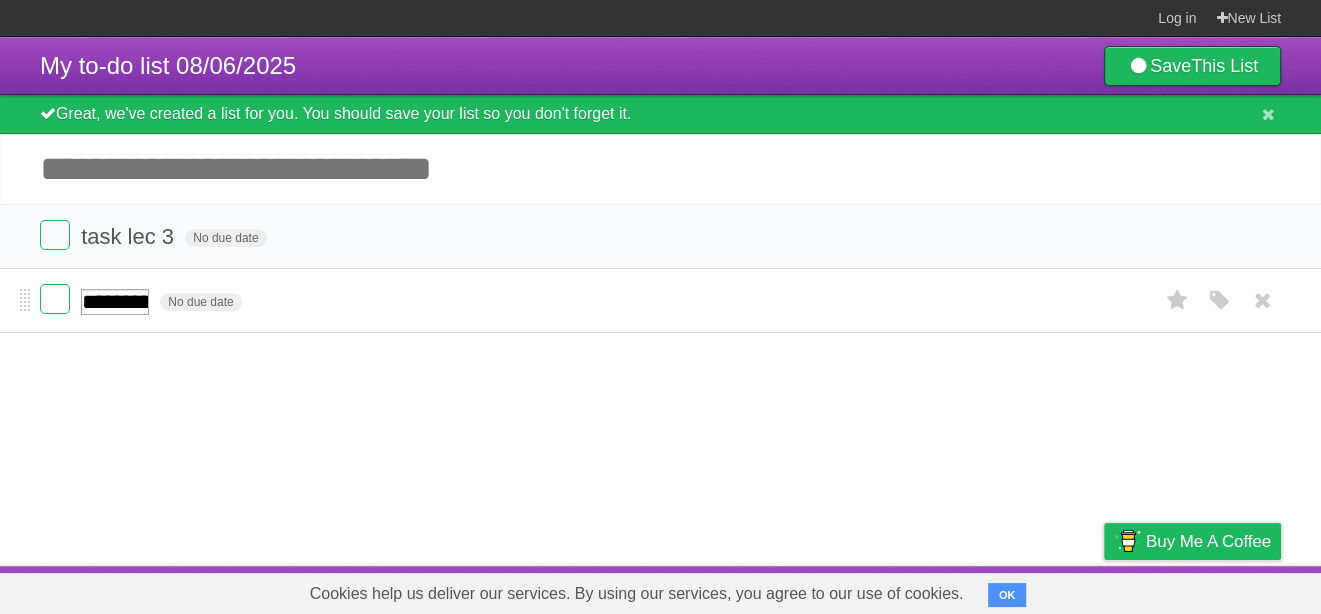 click on "**********" at bounding box center (115, 302) 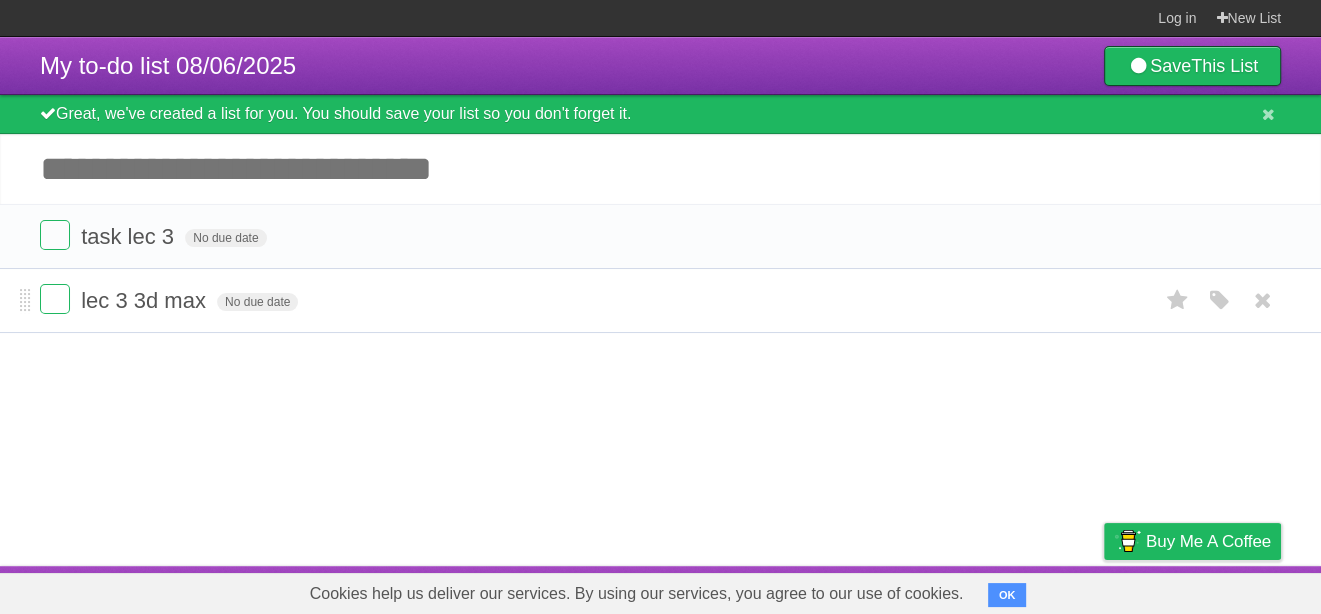 click on "Add another task" at bounding box center (660, 169) 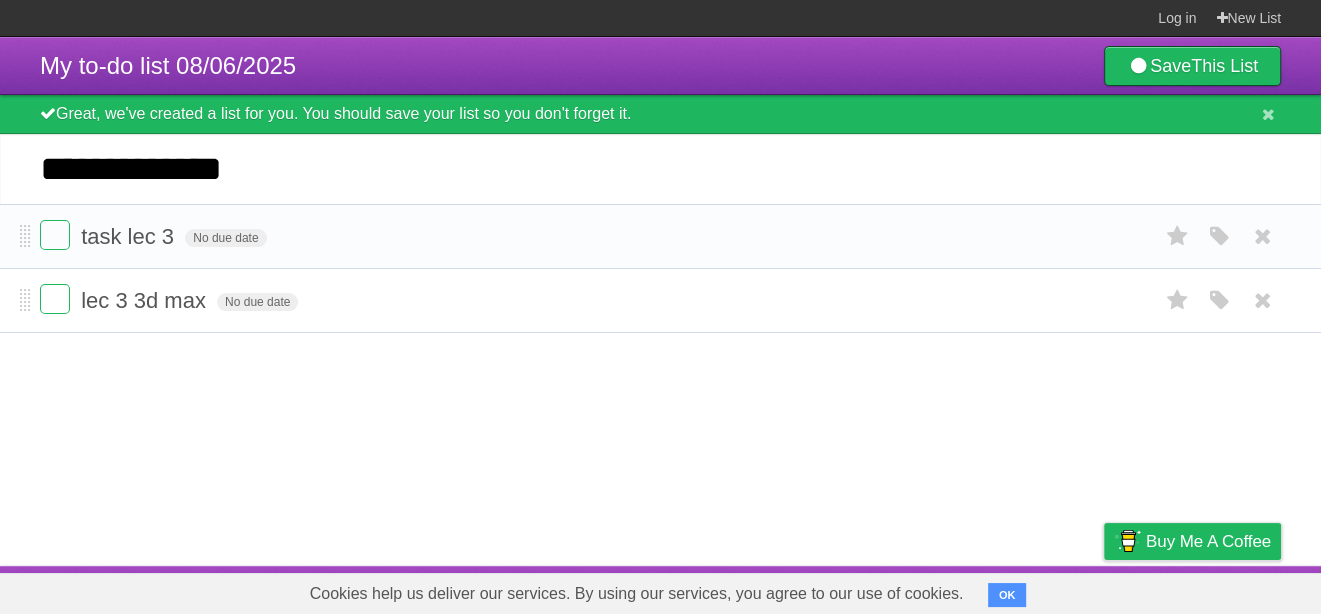 type on "**********" 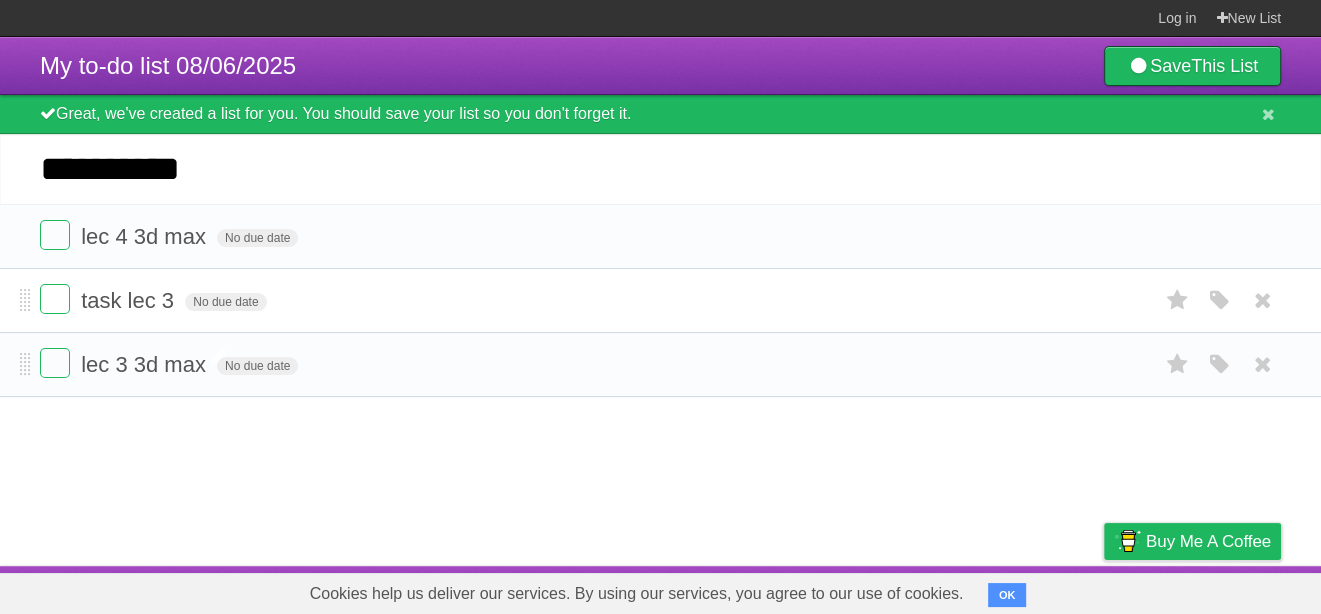 type on "**********" 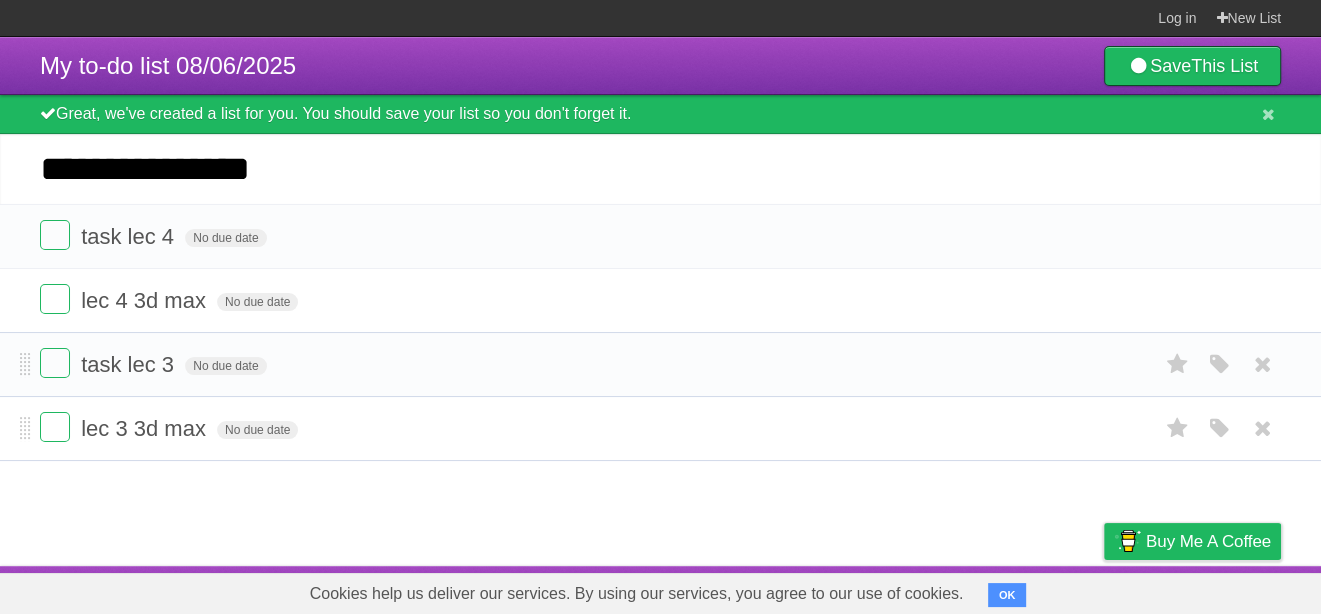 type on "**********" 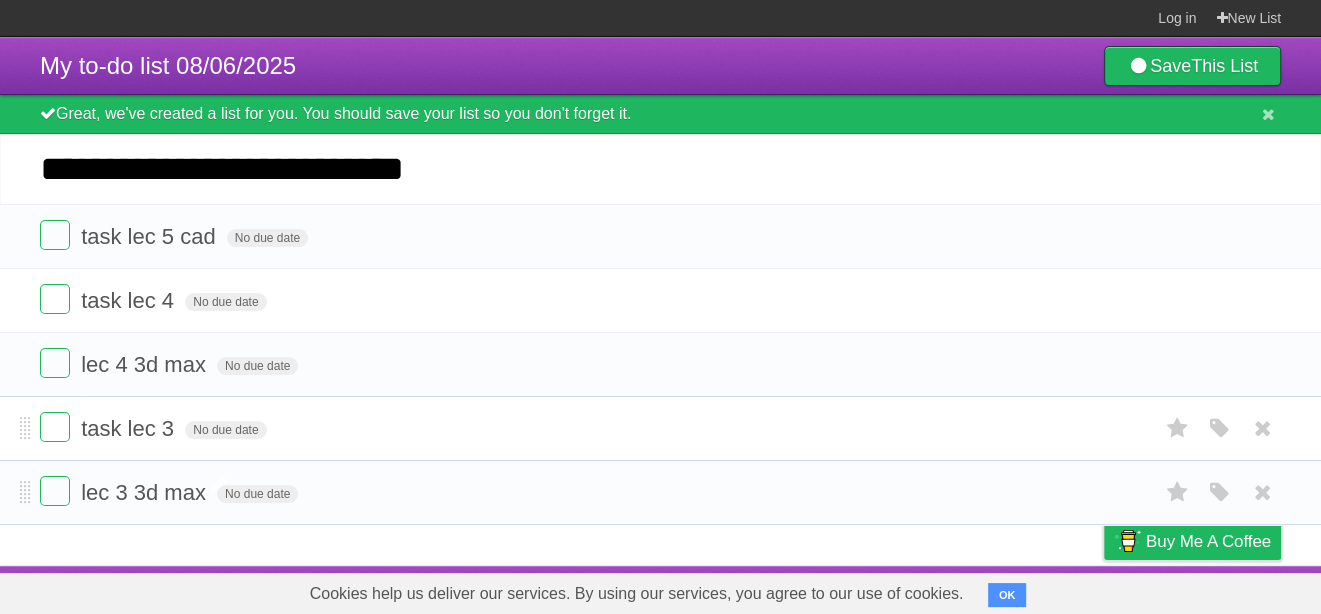 type on "**********" 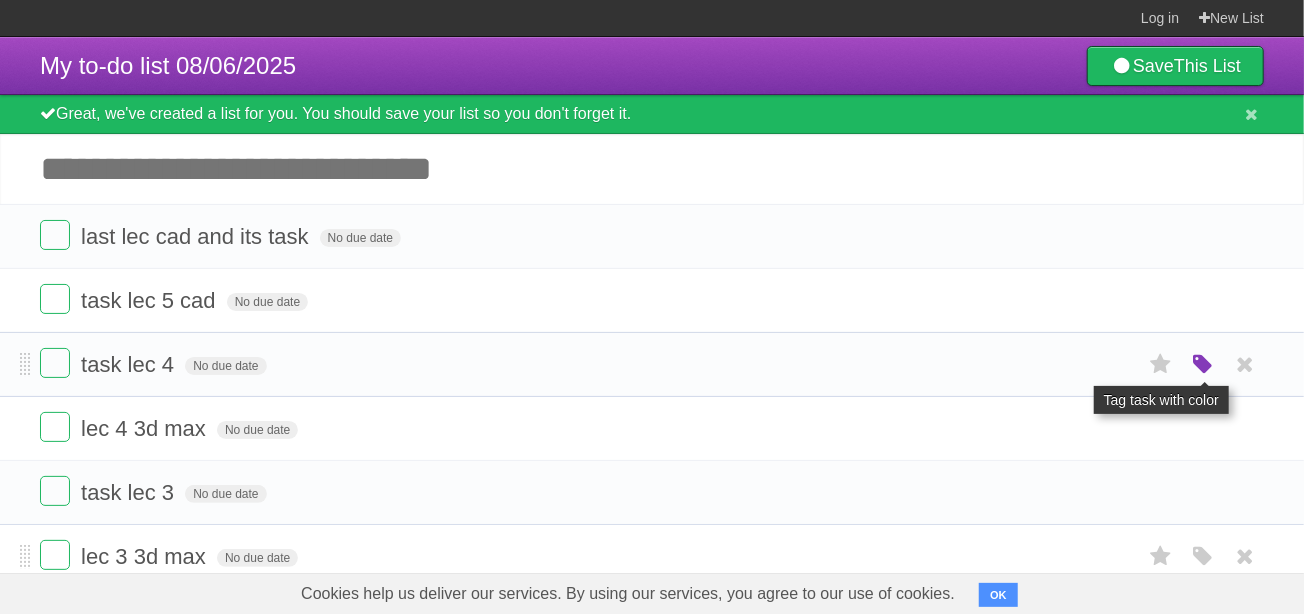 click at bounding box center [1203, 365] 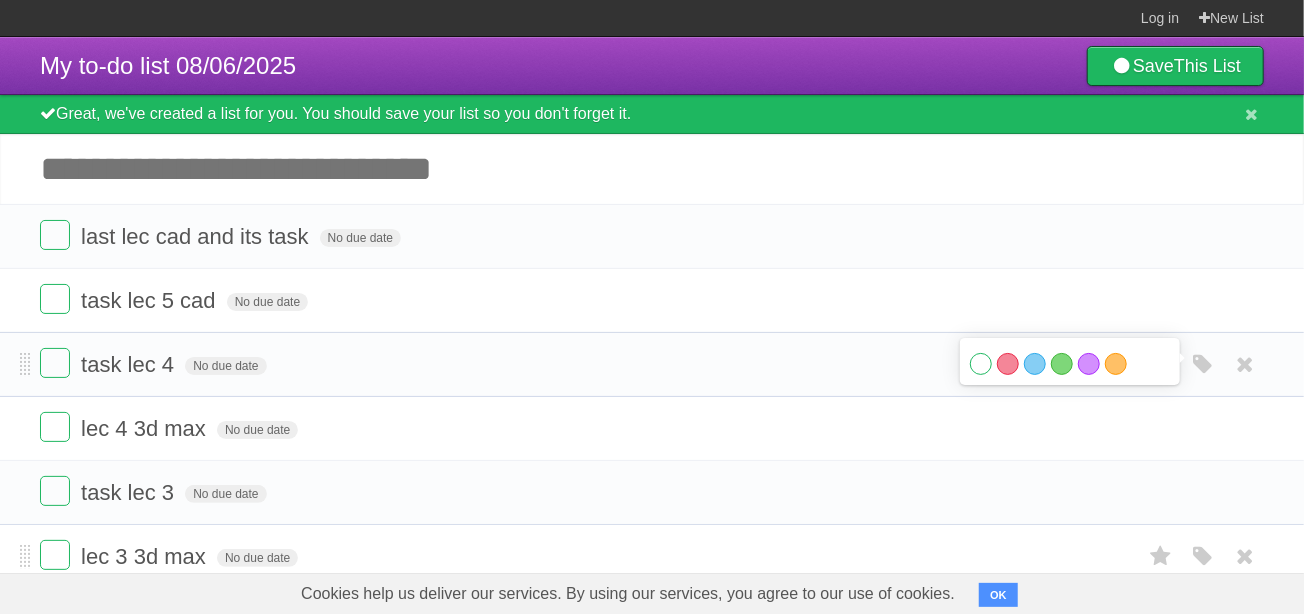 drag, startPoint x: 1065, startPoint y: 369, endPoint x: 1127, endPoint y: 349, distance: 65.14599 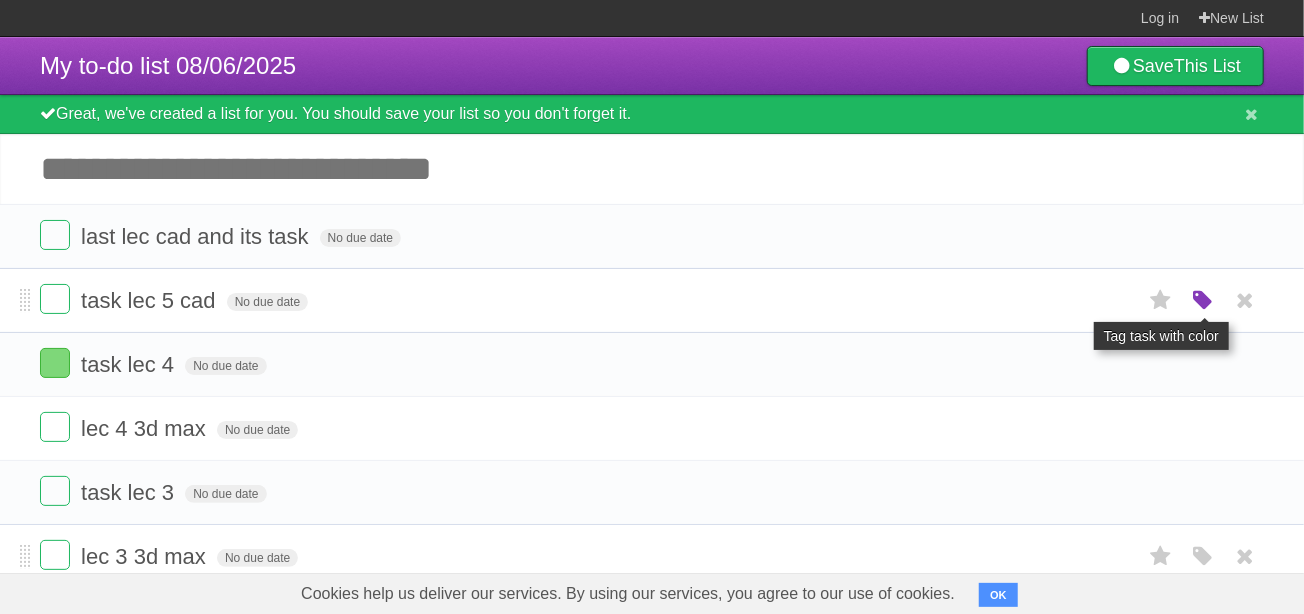 click at bounding box center [1203, 301] 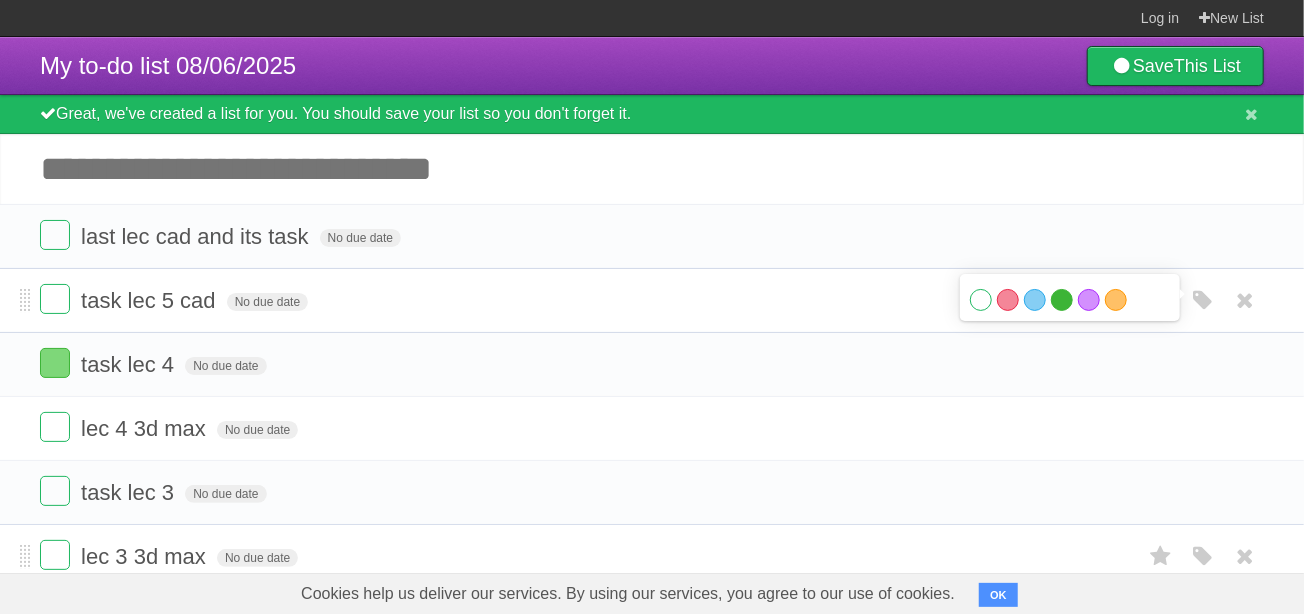 click on "Green" at bounding box center [1062, 300] 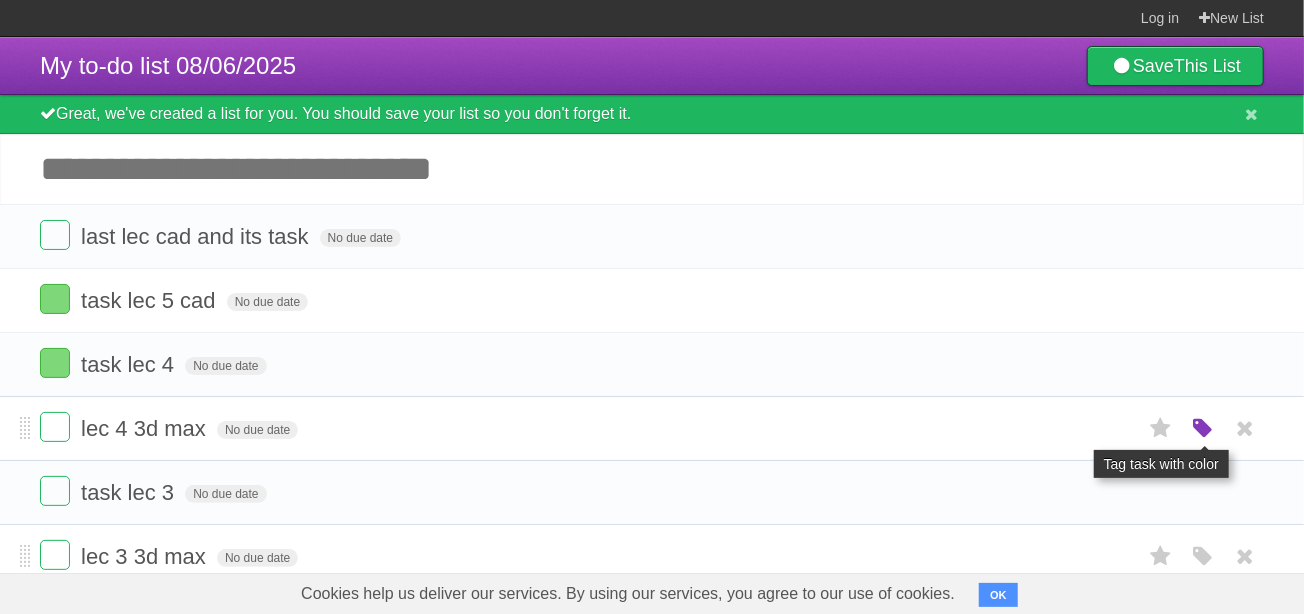 click at bounding box center (1203, 429) 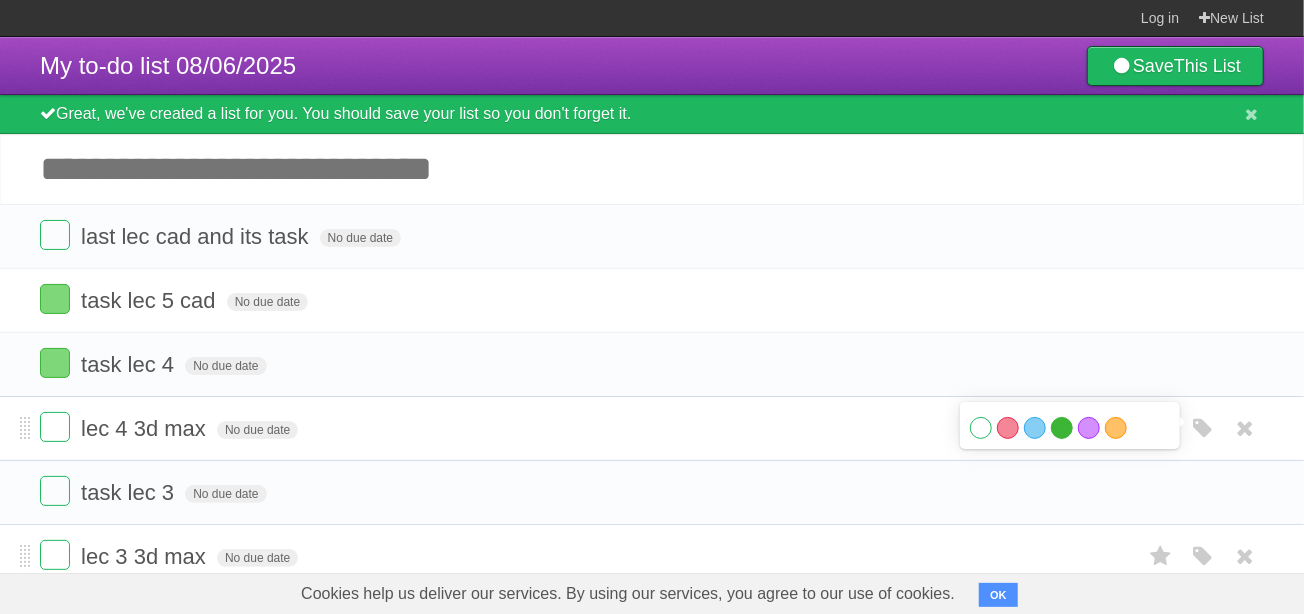 click on "Green" at bounding box center (1062, 428) 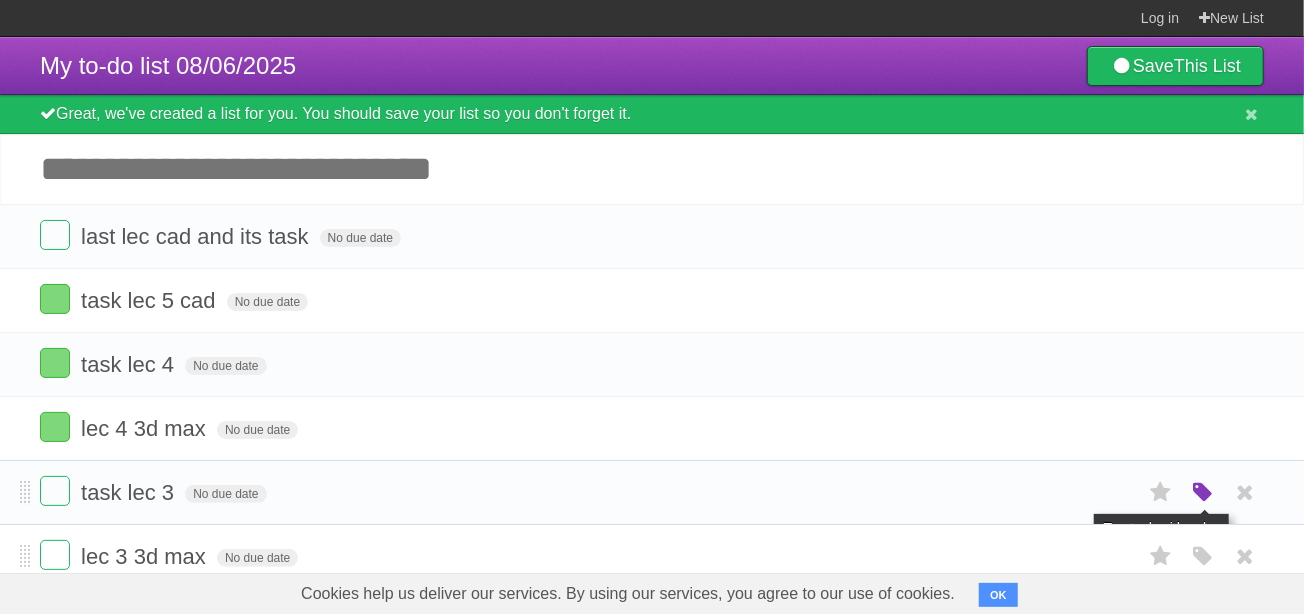click at bounding box center (1203, 493) 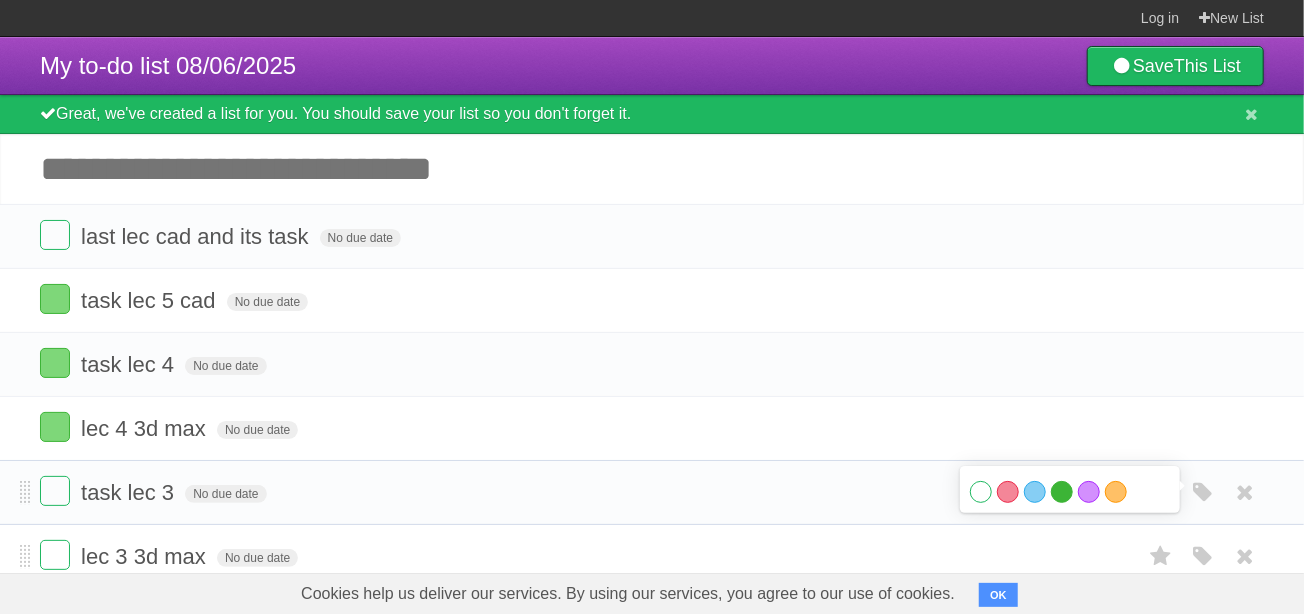 click on "Green" at bounding box center [1062, 492] 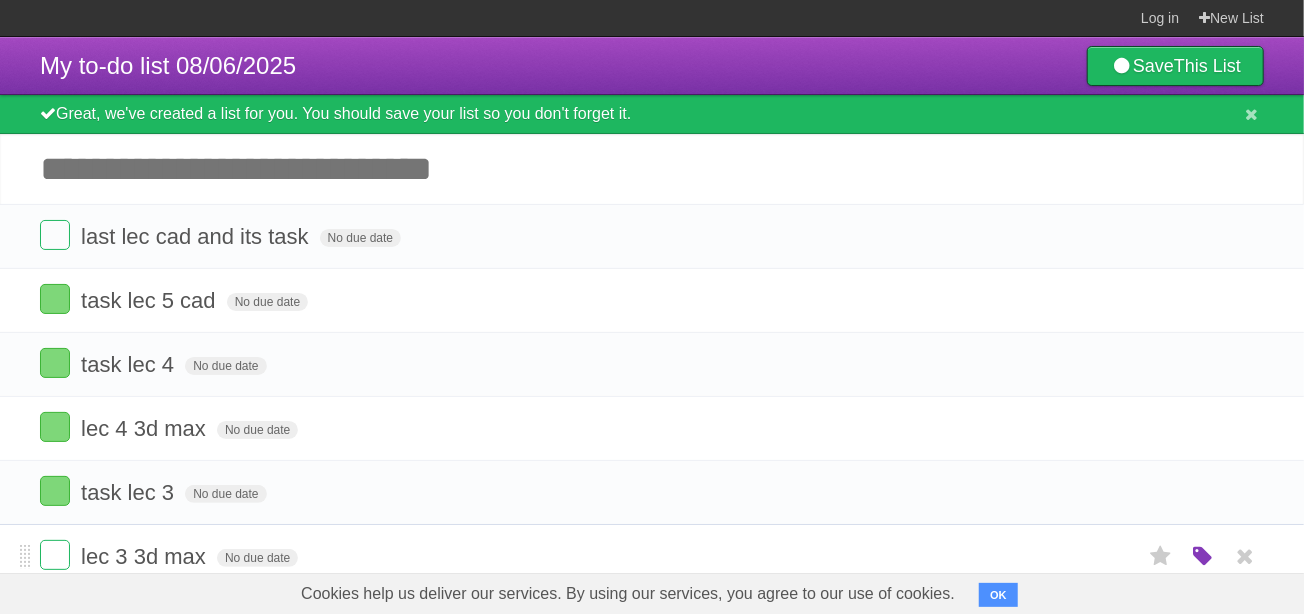 click at bounding box center (1203, 557) 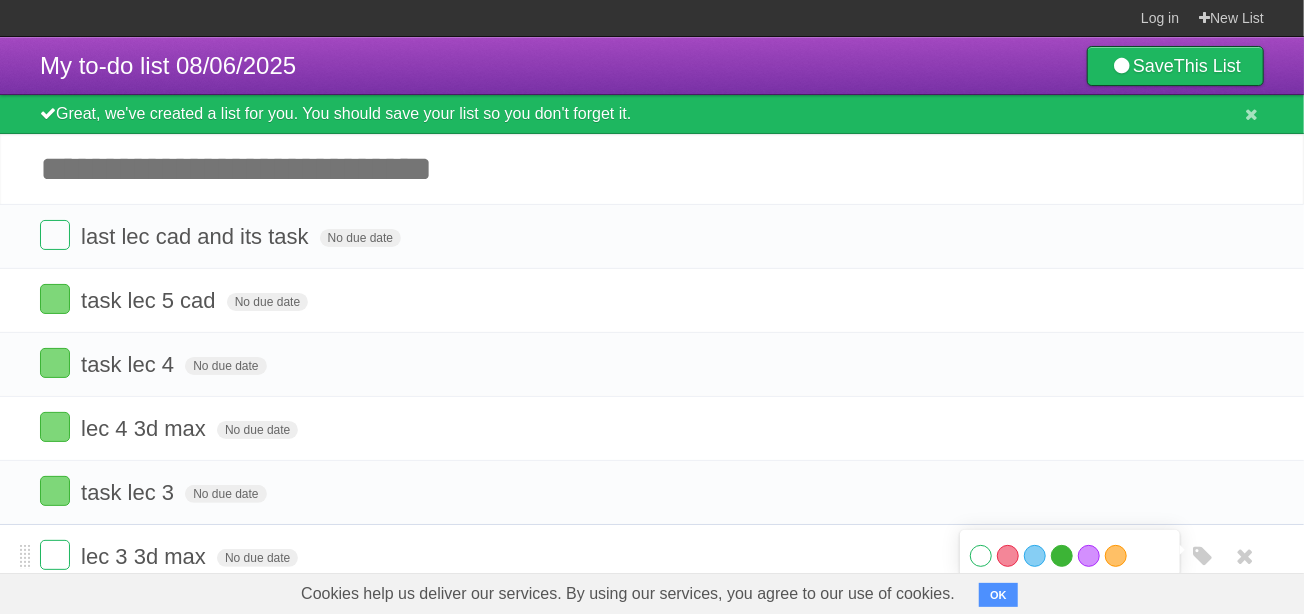 click on "Green" at bounding box center [1062, 556] 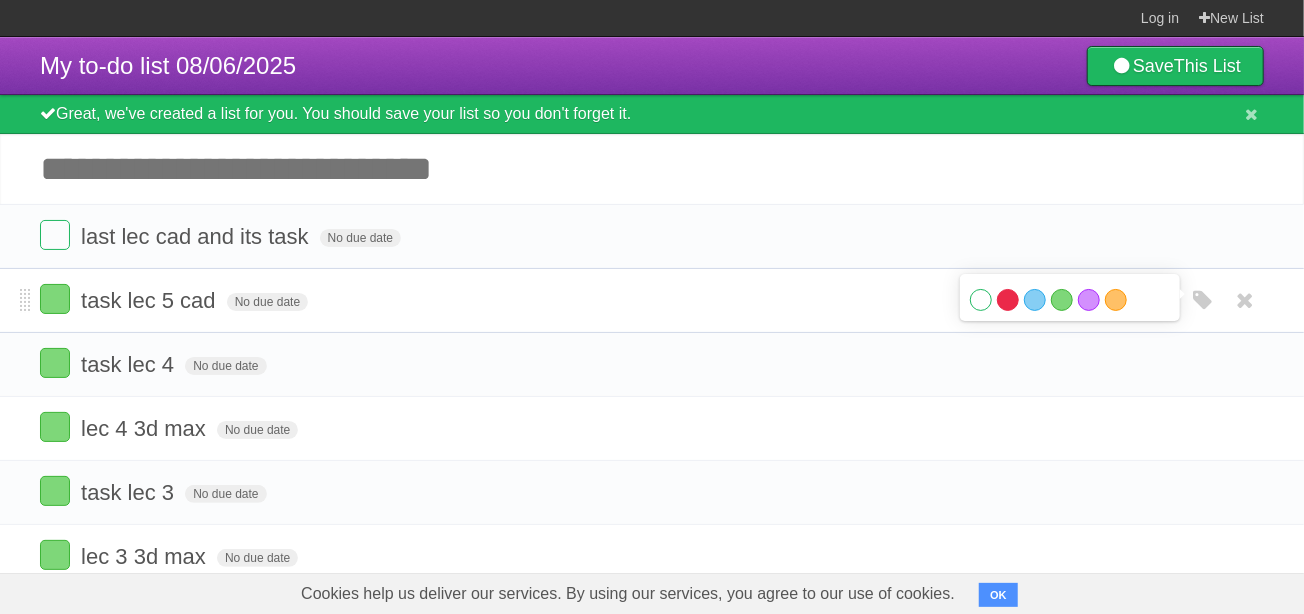 drag, startPoint x: 998, startPoint y: 303, endPoint x: 1009, endPoint y: 295, distance: 13.601471 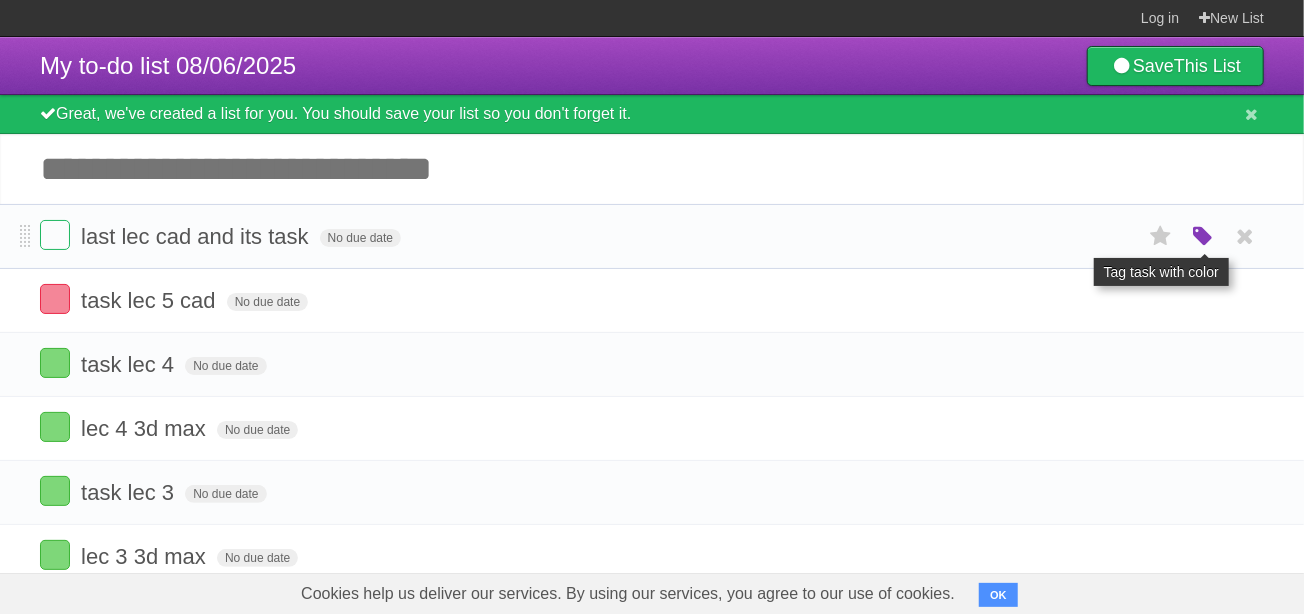 click at bounding box center (1203, 237) 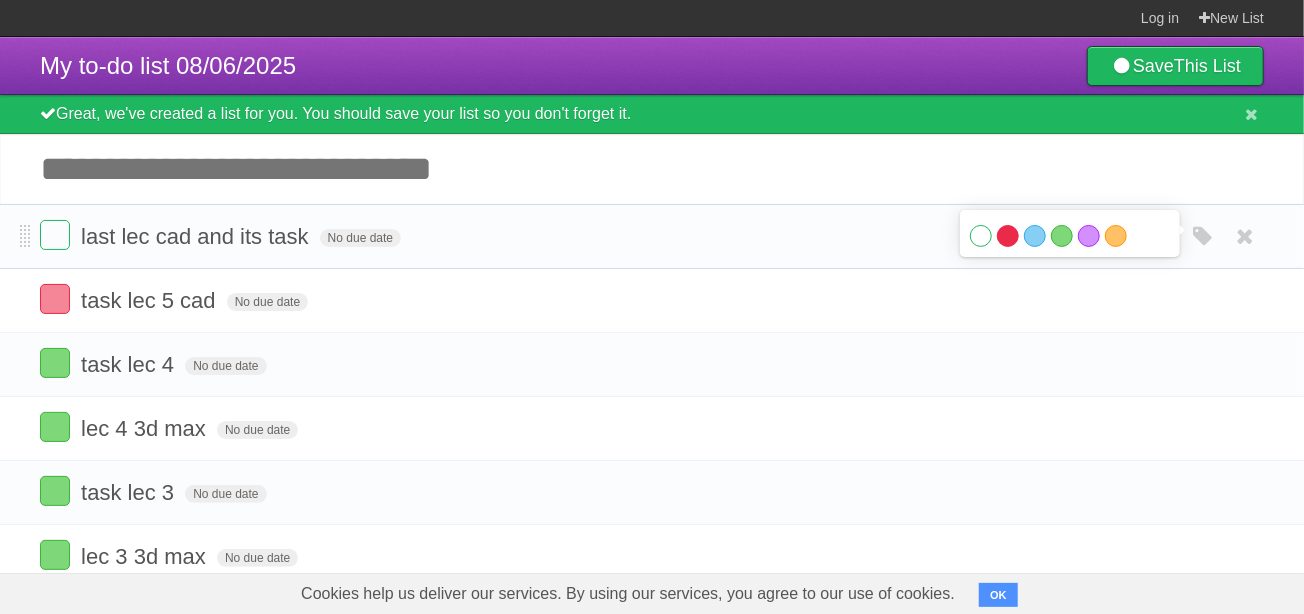 click on "Red" at bounding box center (1008, 236) 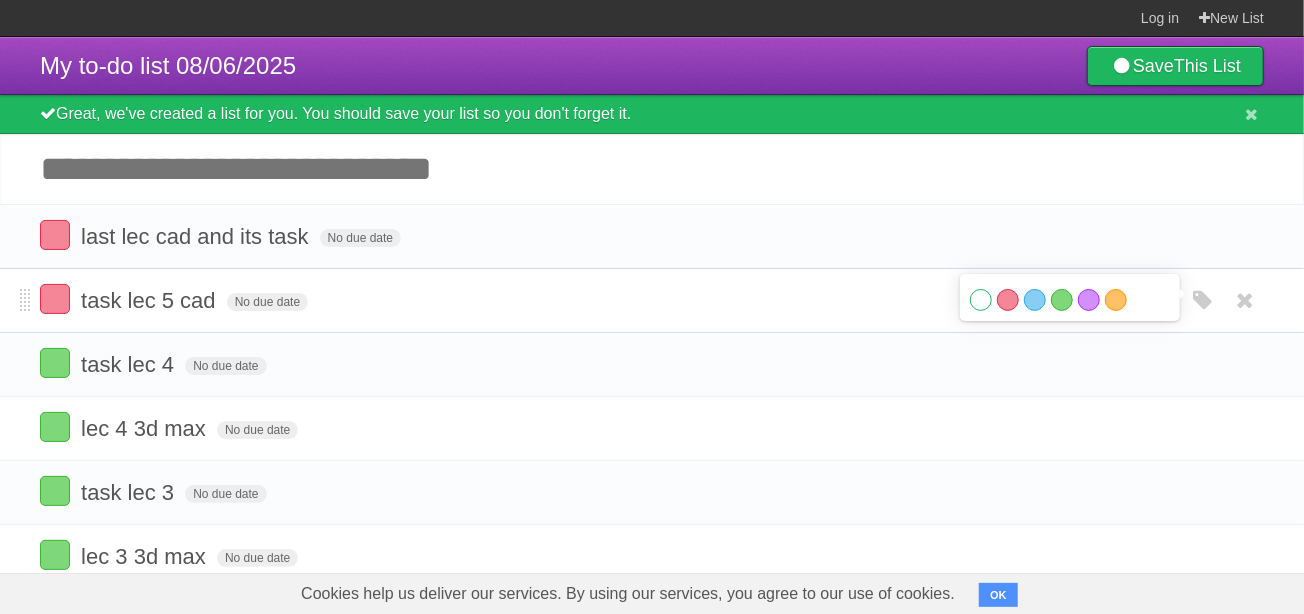 scroll, scrollTop: 43, scrollLeft: 0, axis: vertical 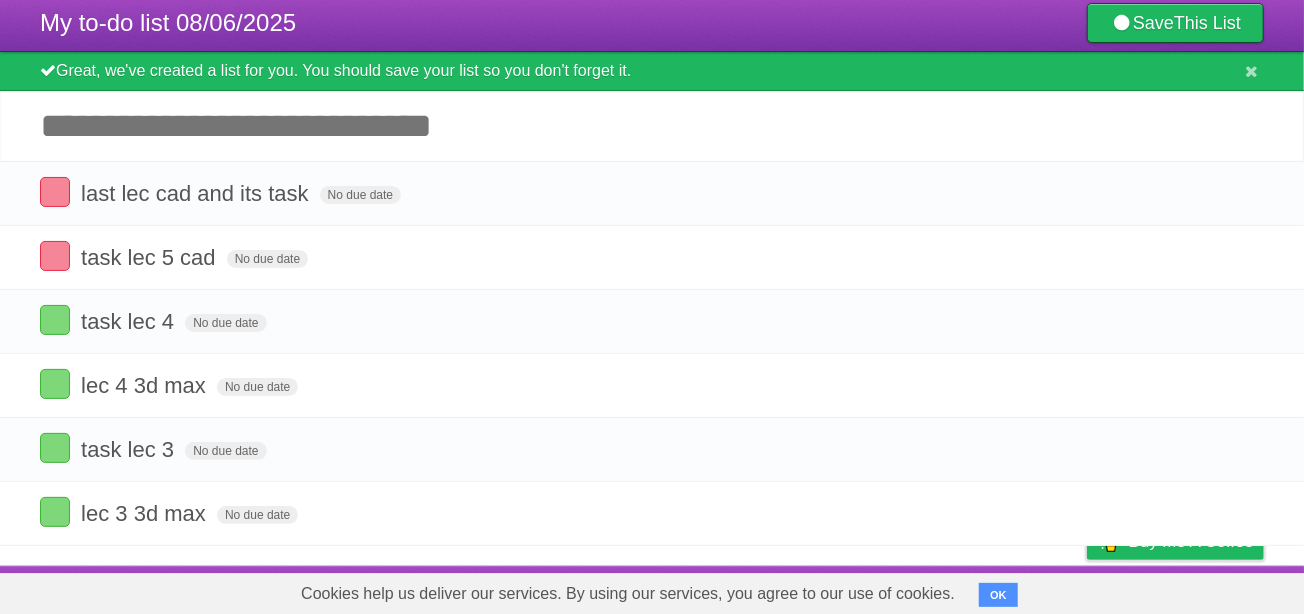 click on "Add another task" at bounding box center [652, 126] 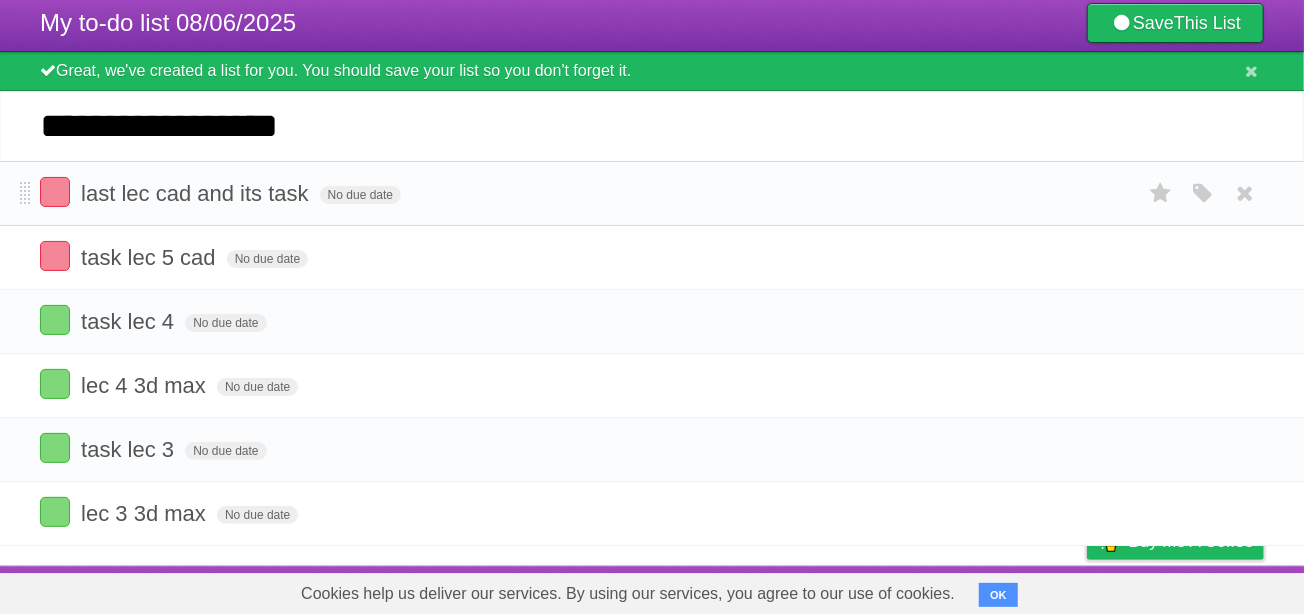 type on "**********" 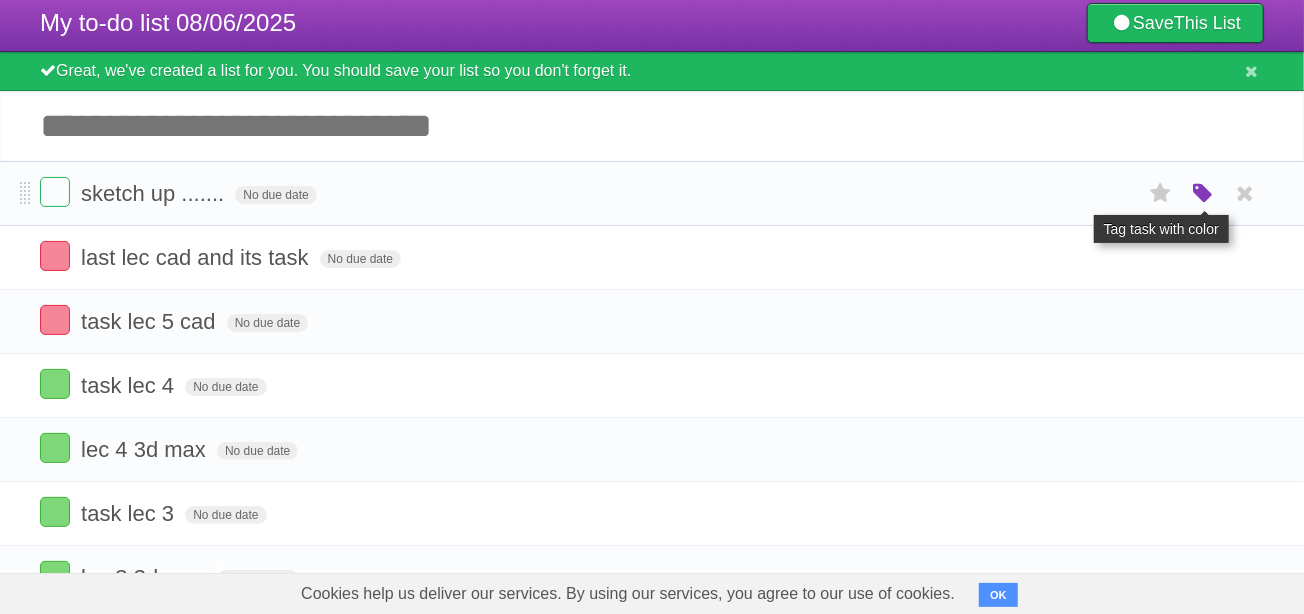 click at bounding box center (1203, 194) 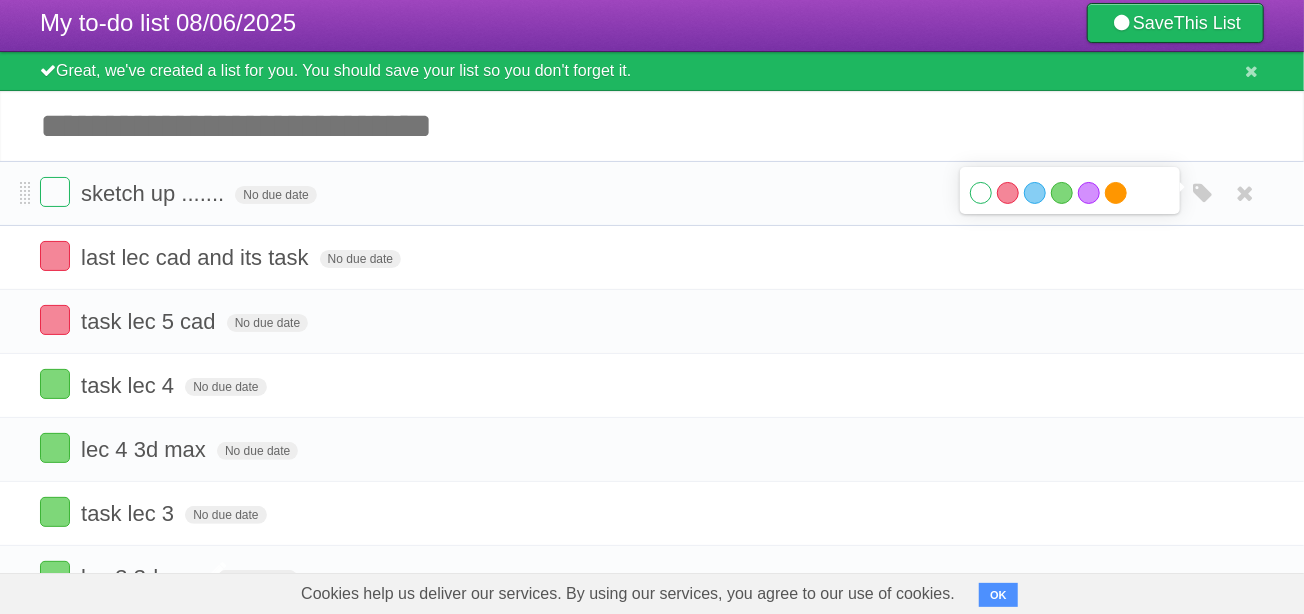 click on "Orange" at bounding box center [1116, 193] 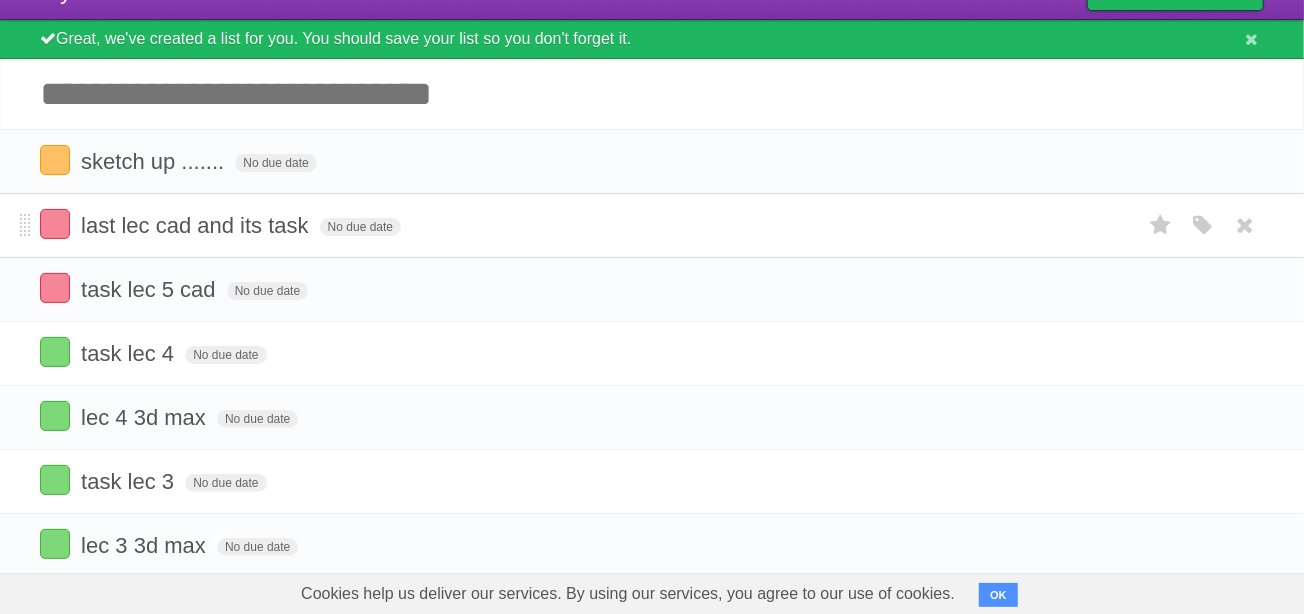 scroll, scrollTop: 107, scrollLeft: 0, axis: vertical 